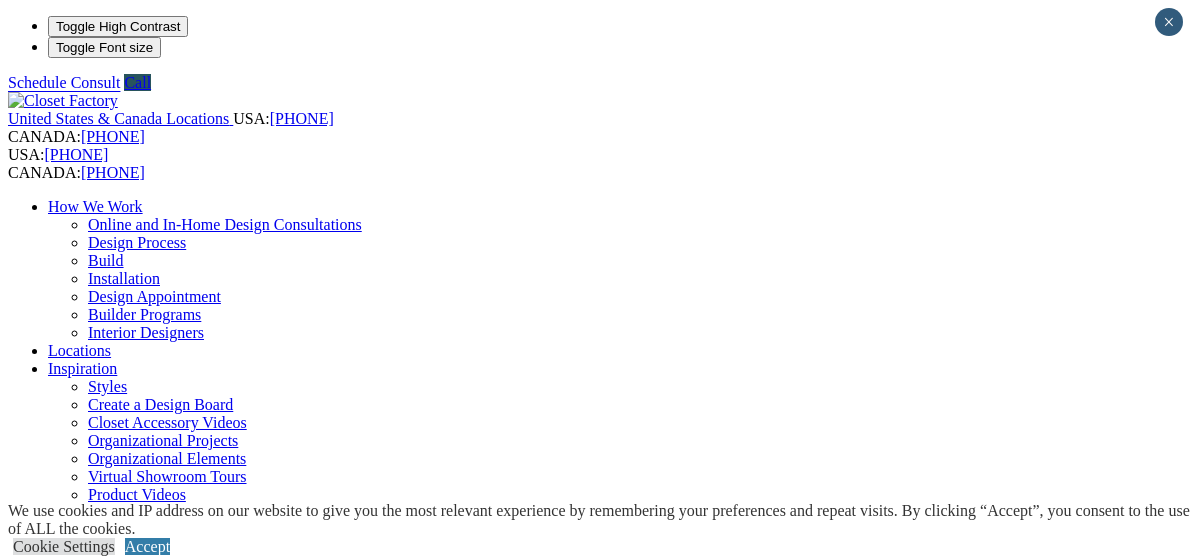 scroll, scrollTop: 0, scrollLeft: 0, axis: both 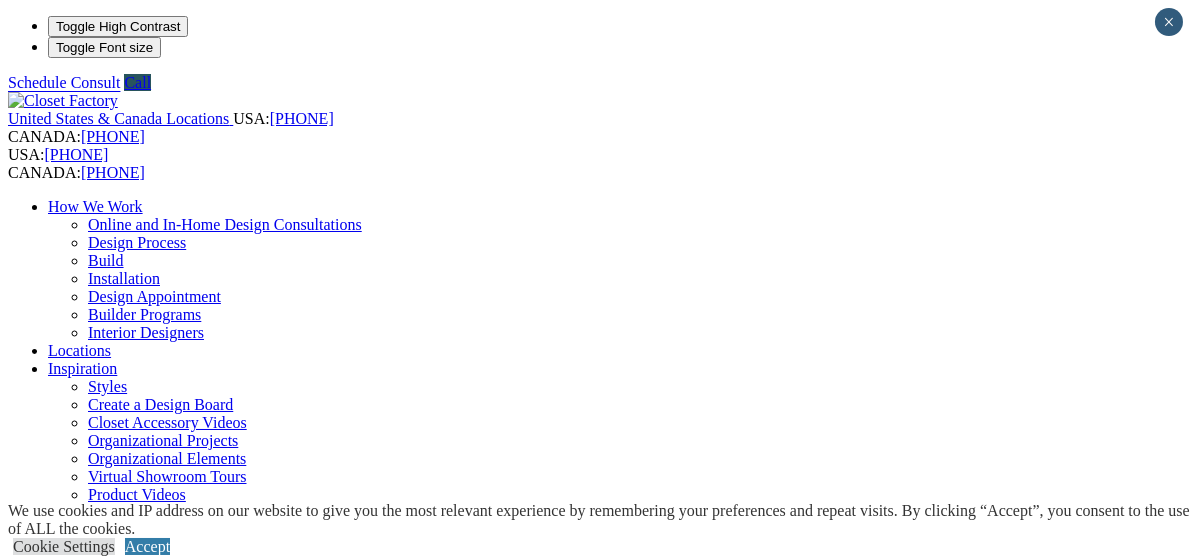 click on "Entertainment Centers" at bounding box center (120, 904) 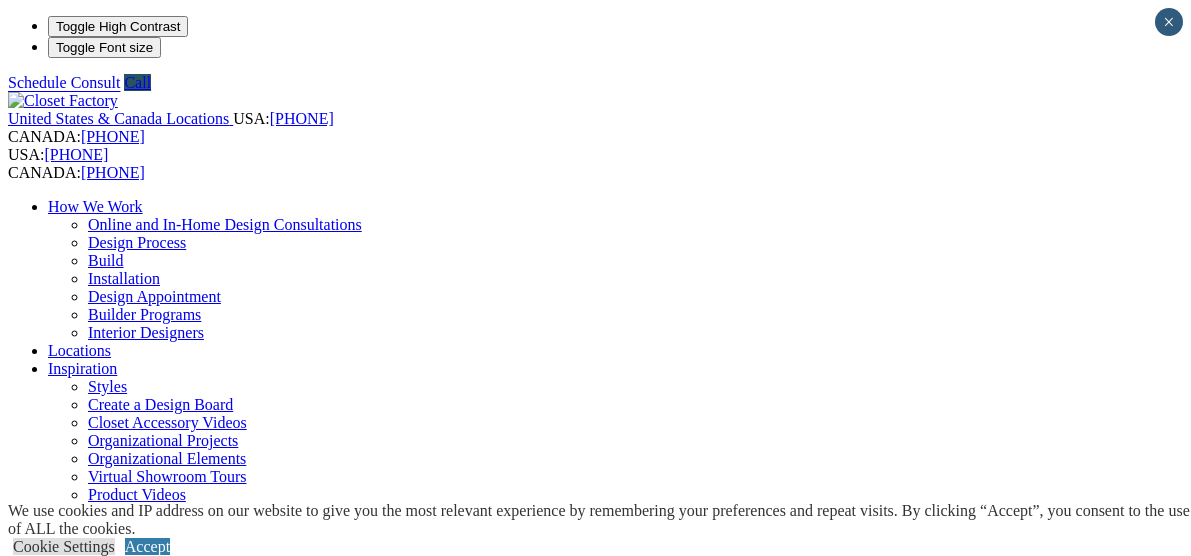 scroll, scrollTop: 0, scrollLeft: 0, axis: both 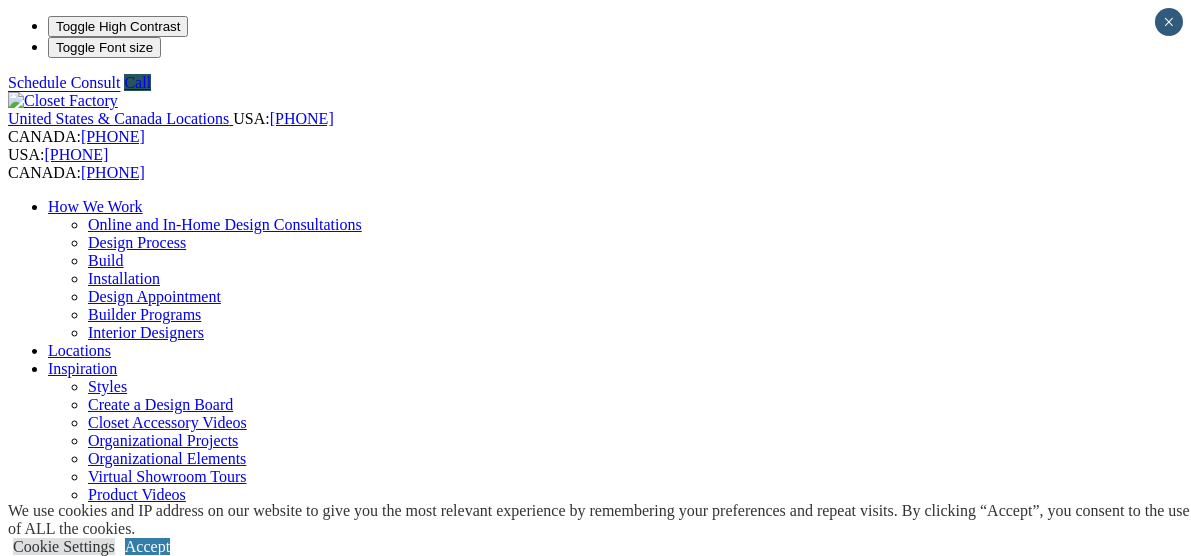 click on "Entertainment Centers
Provide yourself with the ultimate experience with a custom built-in entertainment center to take care of all your media needs." at bounding box center [-1779, 2093] 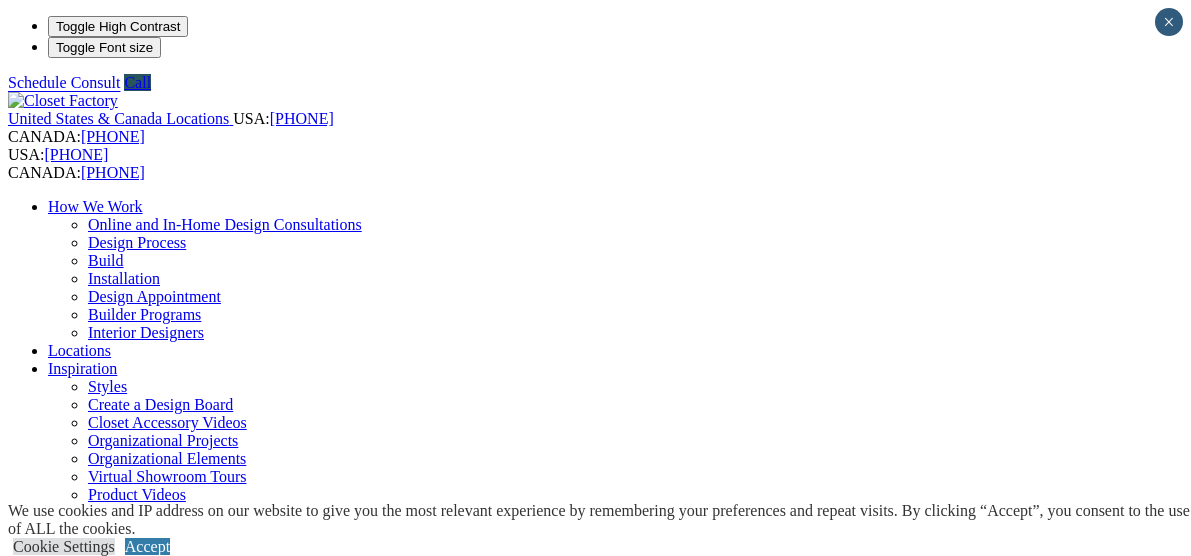 scroll, scrollTop: 0, scrollLeft: 0, axis: both 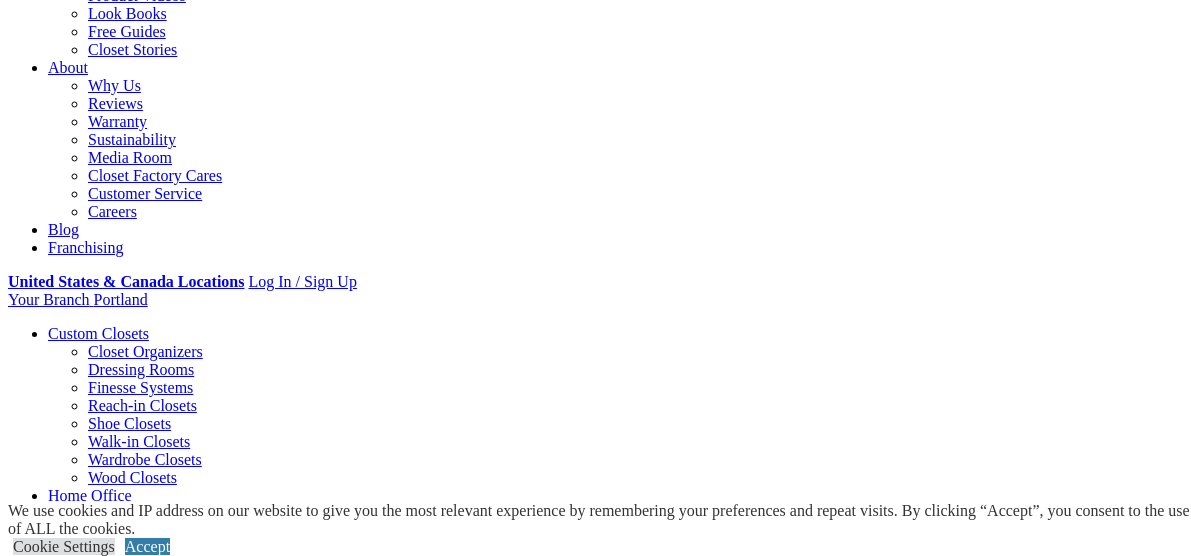 click on "Wall Units Creatively Transform Any Space Whether it’s a bedroom, small alcove, nook, fireplace, or TV wall, our custom wall units have your needs covered. Crafted to fit nearly any space, our wall units are some of our most versatile designs, so feel free to let your imagination run wild when creating a space for your home theatre, display cabinet, wardrobe, or library storage. We understand that for most homes, the entertainment and media center tends to be a hub for leisure, and our wall units are specifically designed to fit the space with a compact, innovative design that incorporates your home’s architectural features while concealing unsightly wiring. Our custom wall units combine beauty and function to create the ultimate organization and storage space in almost any area of your home regardless of whether it’s a bedroom wall to house a Murphy Bed, a home office, a closet, or a kid’s playroom.
Wall Units: Maximize your home’s square footage Express your style" at bounding box center (595, 2267) 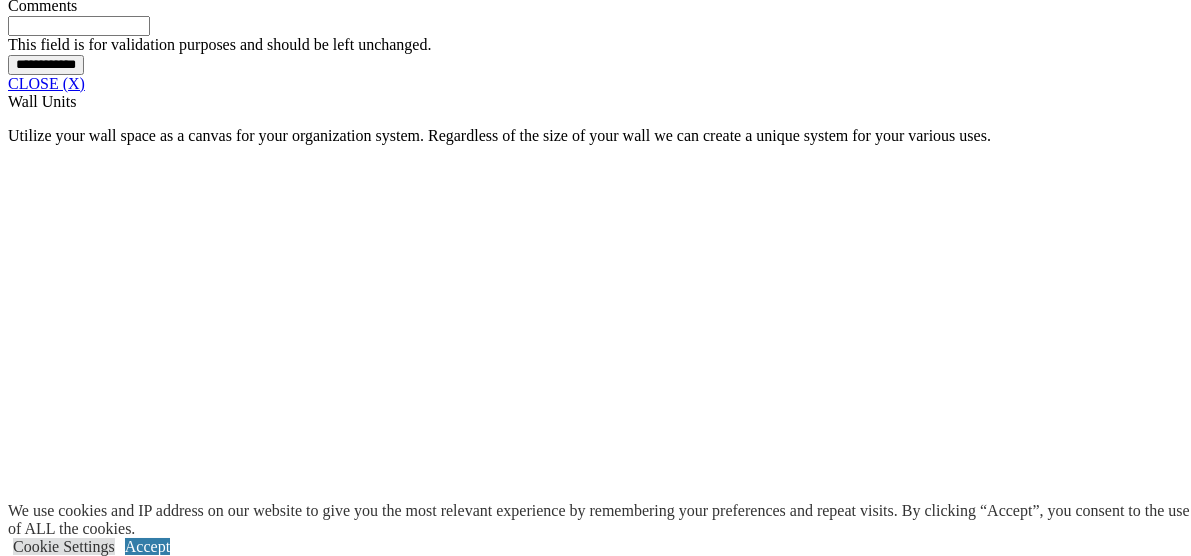 scroll, scrollTop: 1800, scrollLeft: 0, axis: vertical 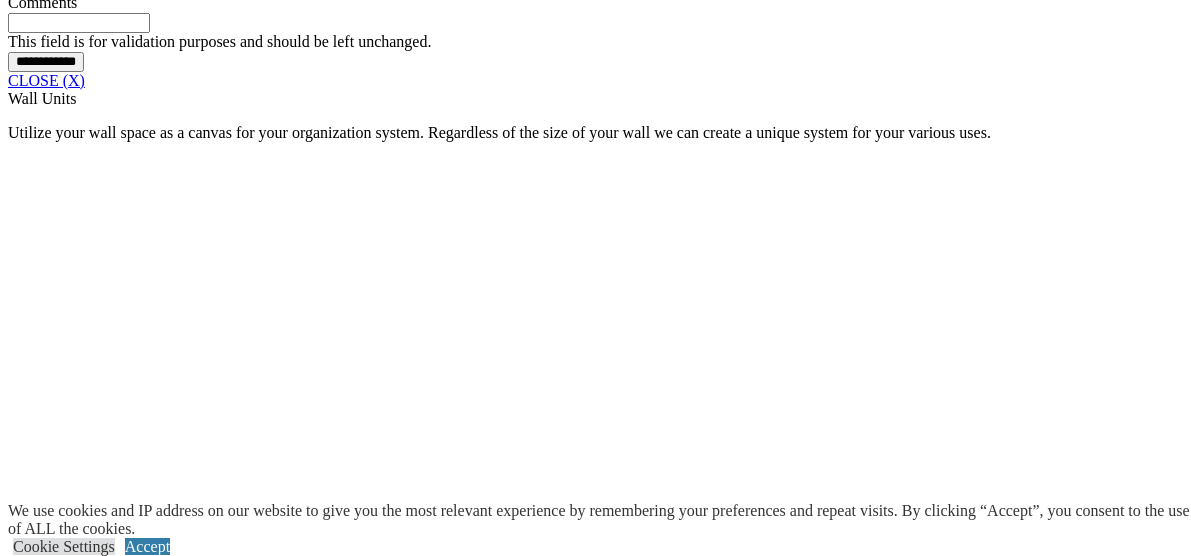 click at bounding box center [132, 1813] 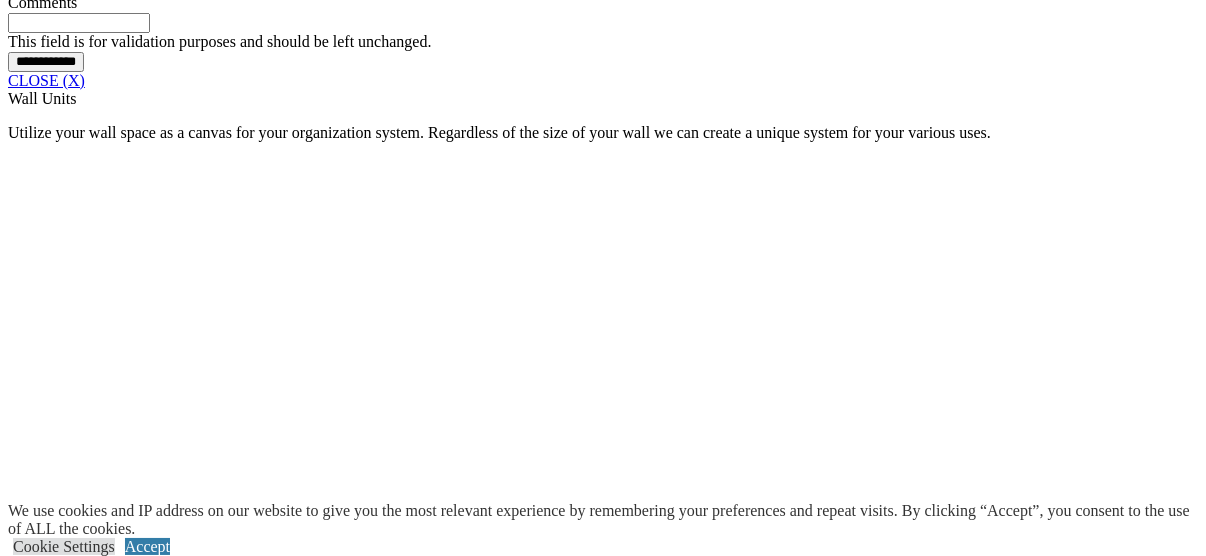 click at bounding box center [8, 39529] 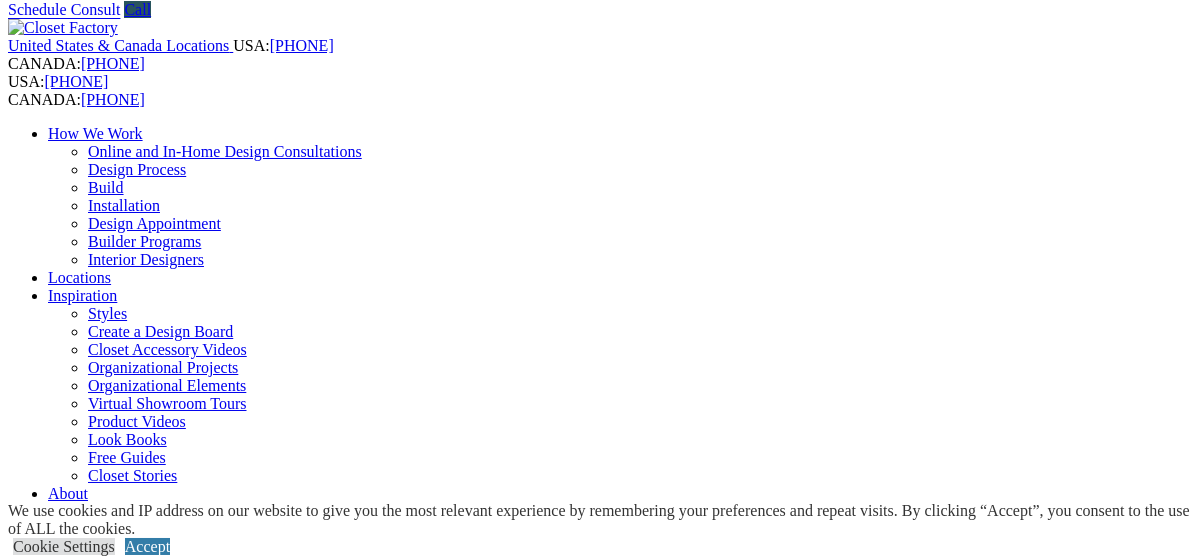 scroll, scrollTop: 0, scrollLeft: 0, axis: both 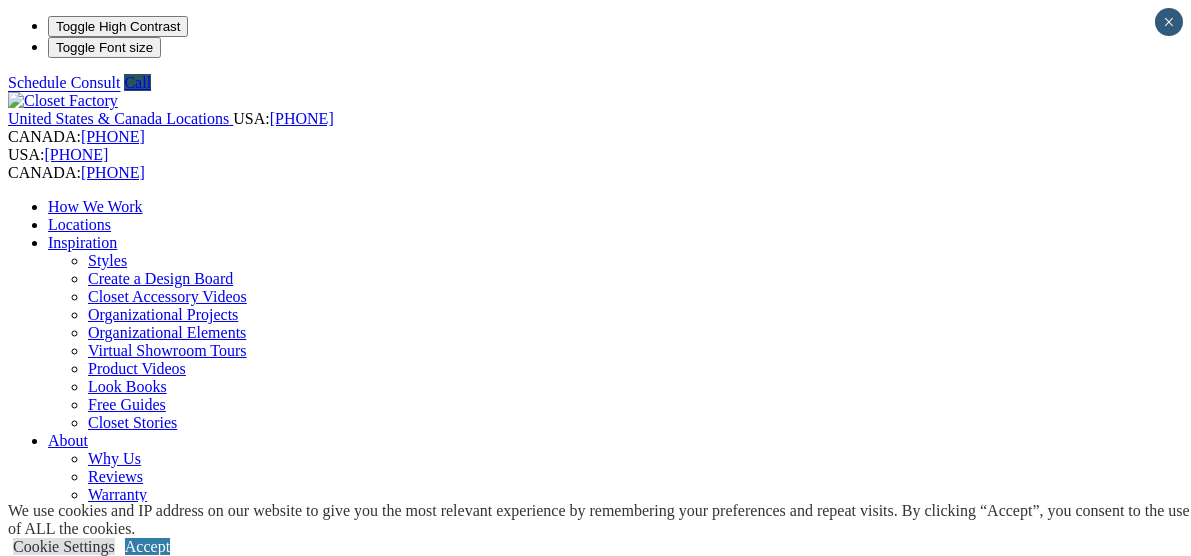 click on "Home Office" at bounding box center [90, 724] 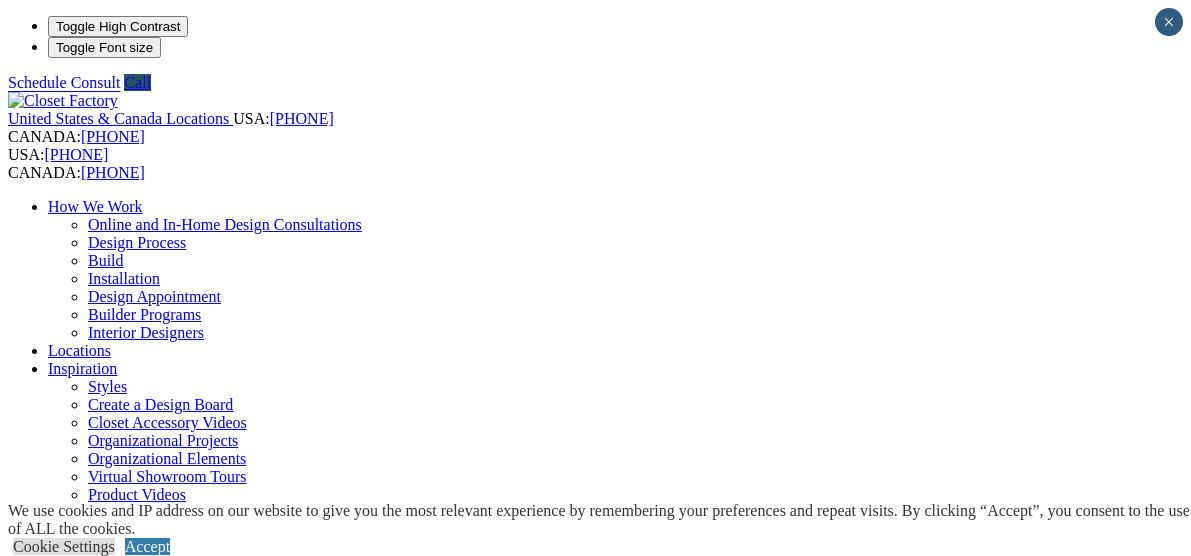 scroll, scrollTop: 0, scrollLeft: 0, axis: both 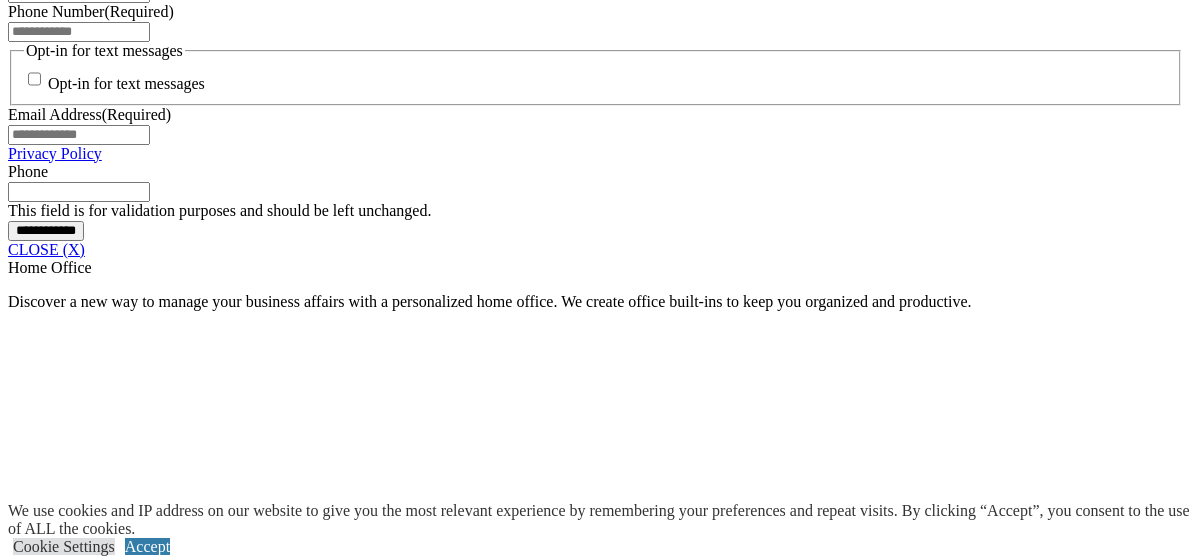 click on "click to like wood home office
Wood Home Office
click to like painted dark gray credenza
Painted Credenza
click to like White credenza with black back and matching desk
White Credenza with black backing and freestanding desk
click to like Black and white office for two
Black and white office
click to like close up farmhouse walnut desk
Farmhouse Desk
click to like Custom painted credenia and wood desk
Farmhouse office built-ins
click to like blue painted credenza
Blue Credenza
click to like Multi station home office room
Credenza and Home Office
click to like modern teens custom home offcie with unique wall paper
White Home office with Pattern Wall Paper
click to like trditional brown custom duo home office
Traditional Home Office
click to like ultr modern home office in painted wood and glass" at bounding box center (595, 2261) 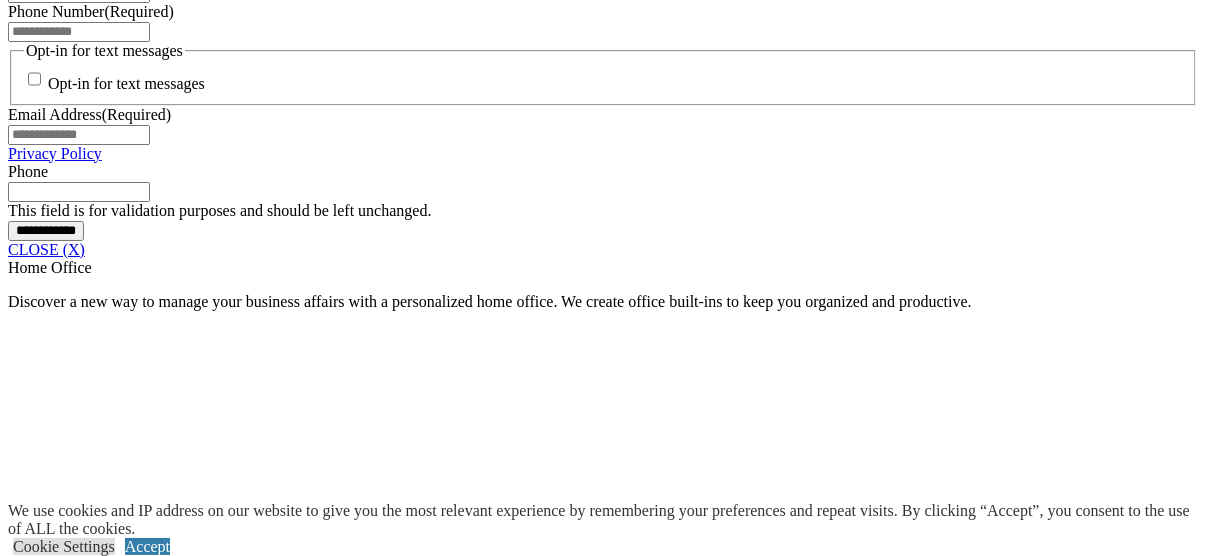 click at bounding box center (8, 38052) 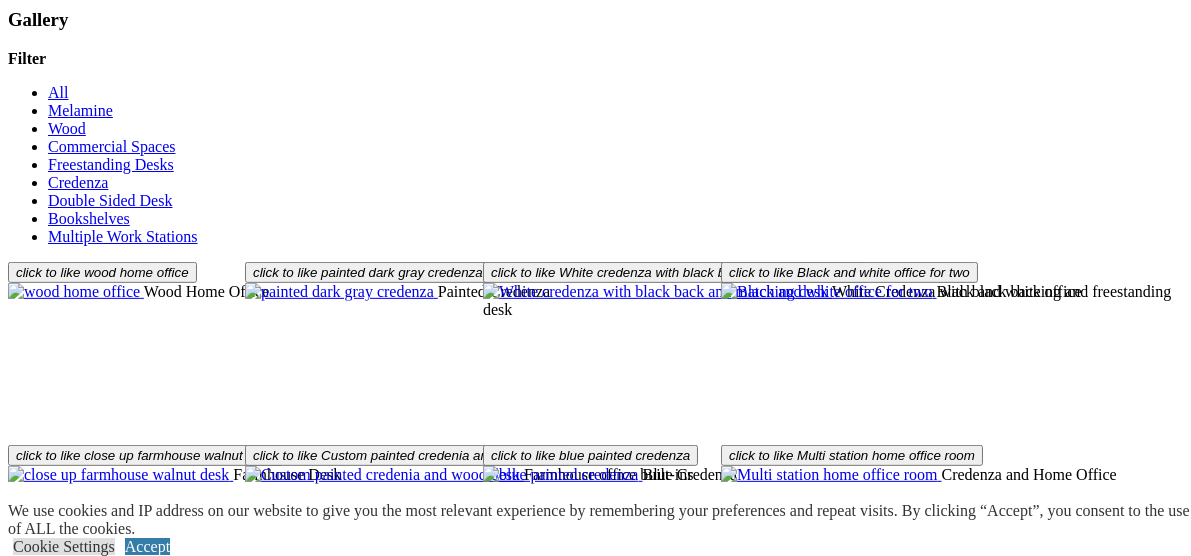 scroll, scrollTop: 2804, scrollLeft: 0, axis: vertical 